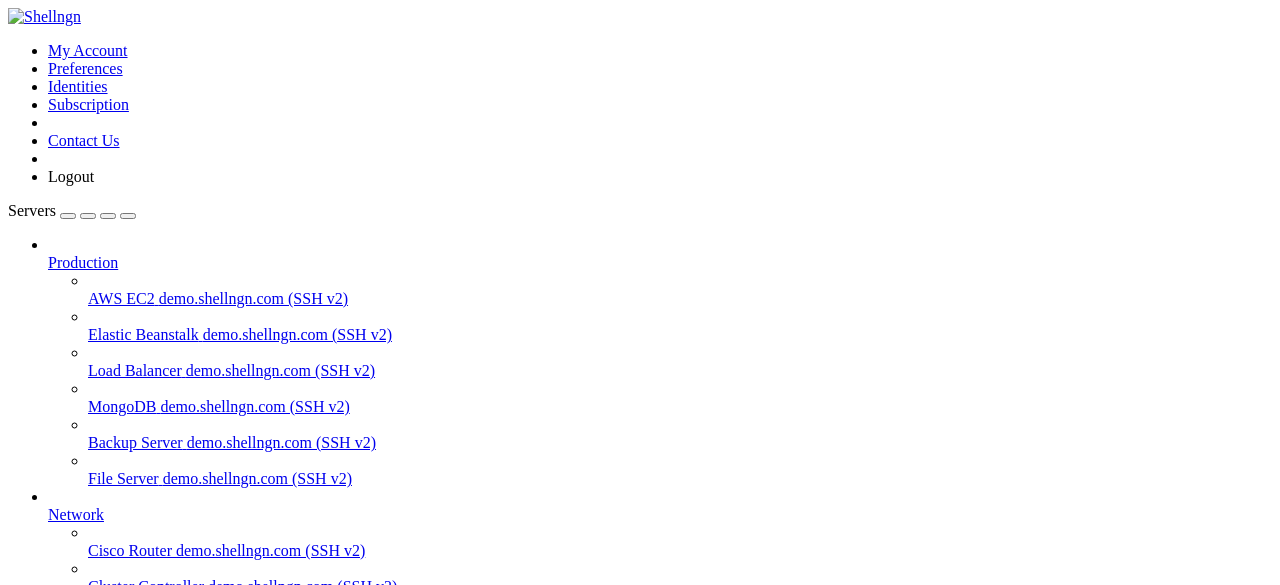 scroll, scrollTop: 0, scrollLeft: 0, axis: both 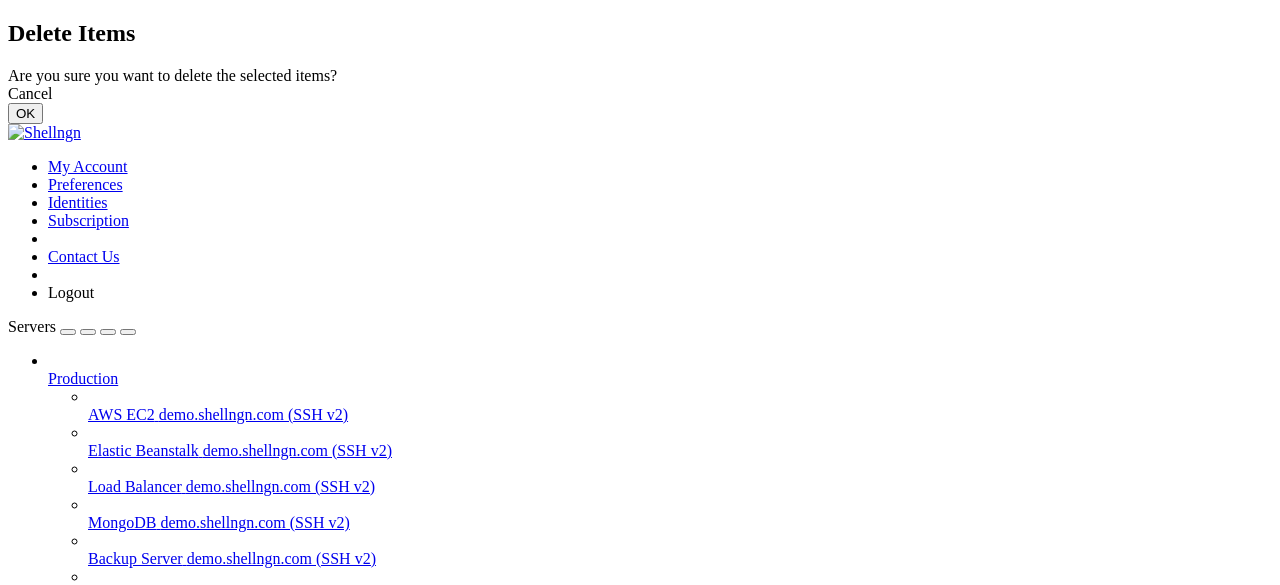 click on "Cancel" at bounding box center (640, 94) 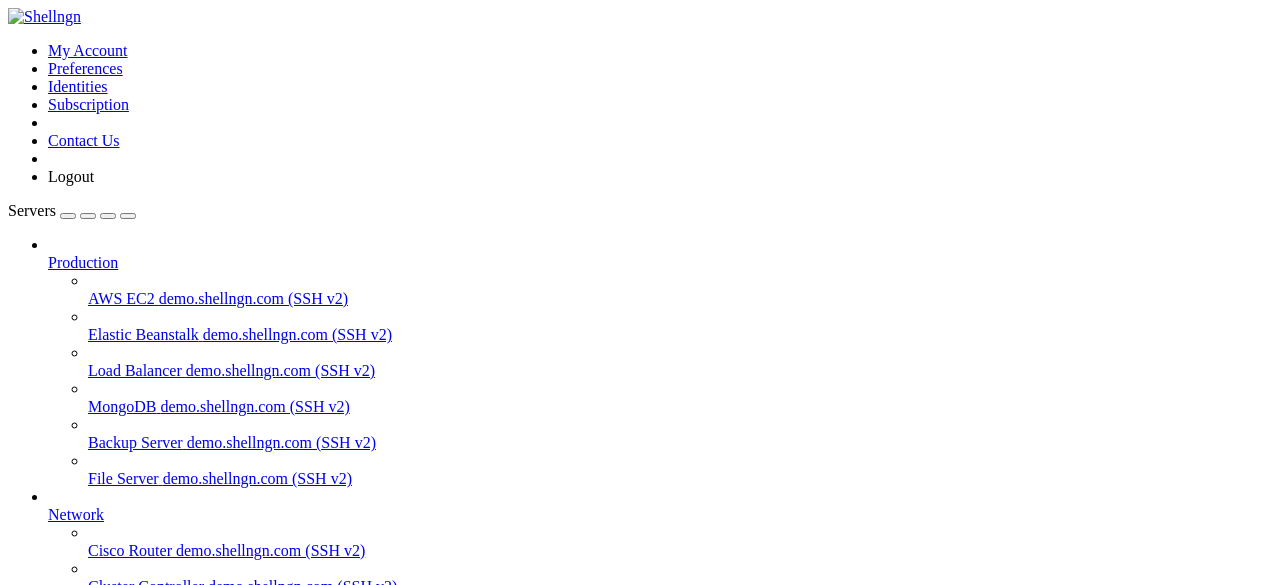 click on "  logs" at bounding box center (27, 1341) 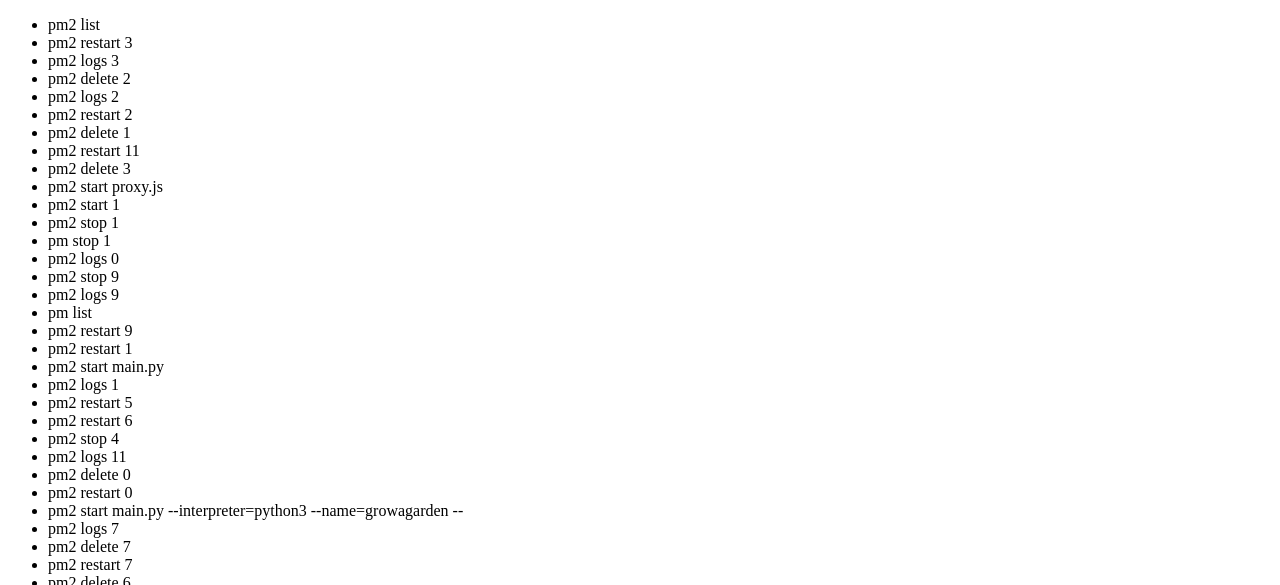 click on "mode" 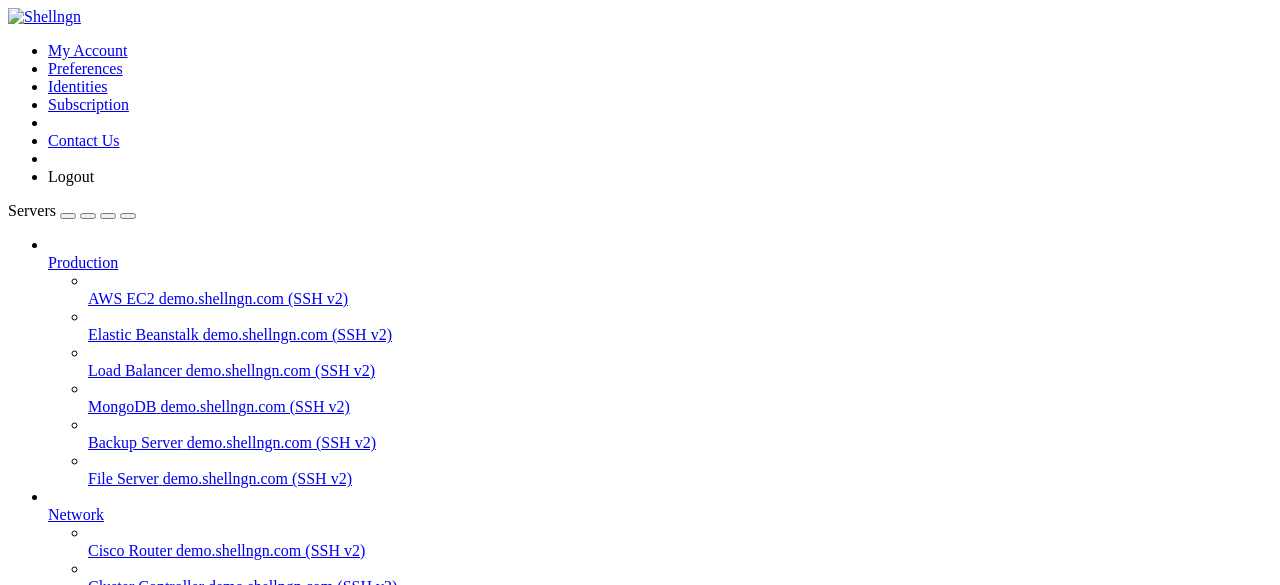 click on "Reconnect" at bounding box center [48, 1283] 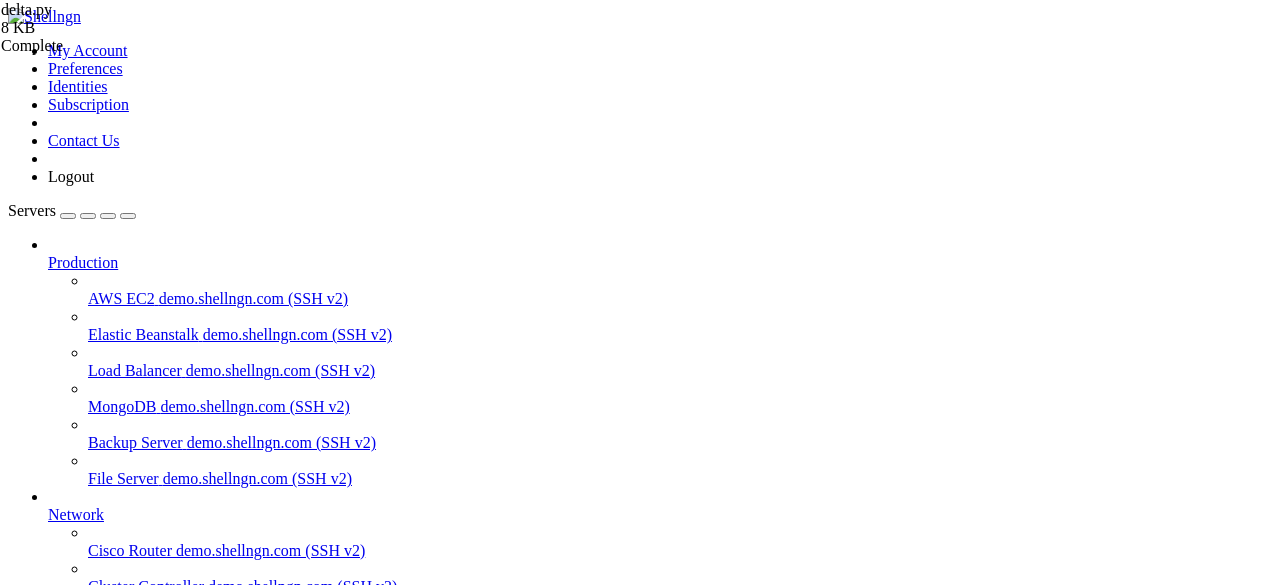 scroll, scrollTop: 600, scrollLeft: 0, axis: vertical 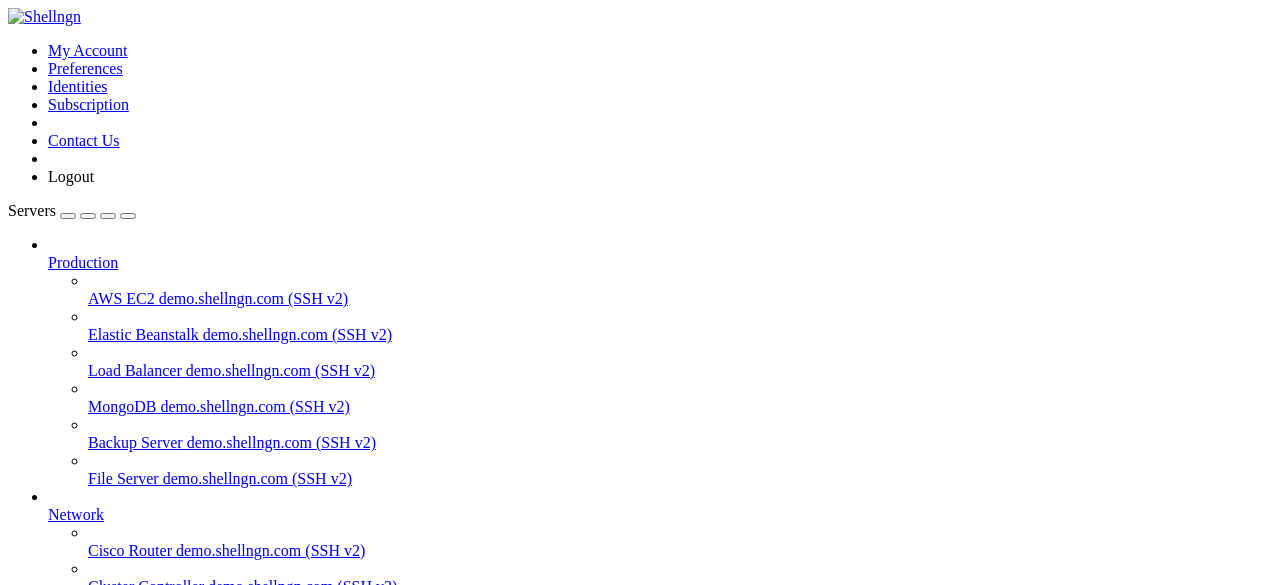 click on "" at bounding box center [660, 853] 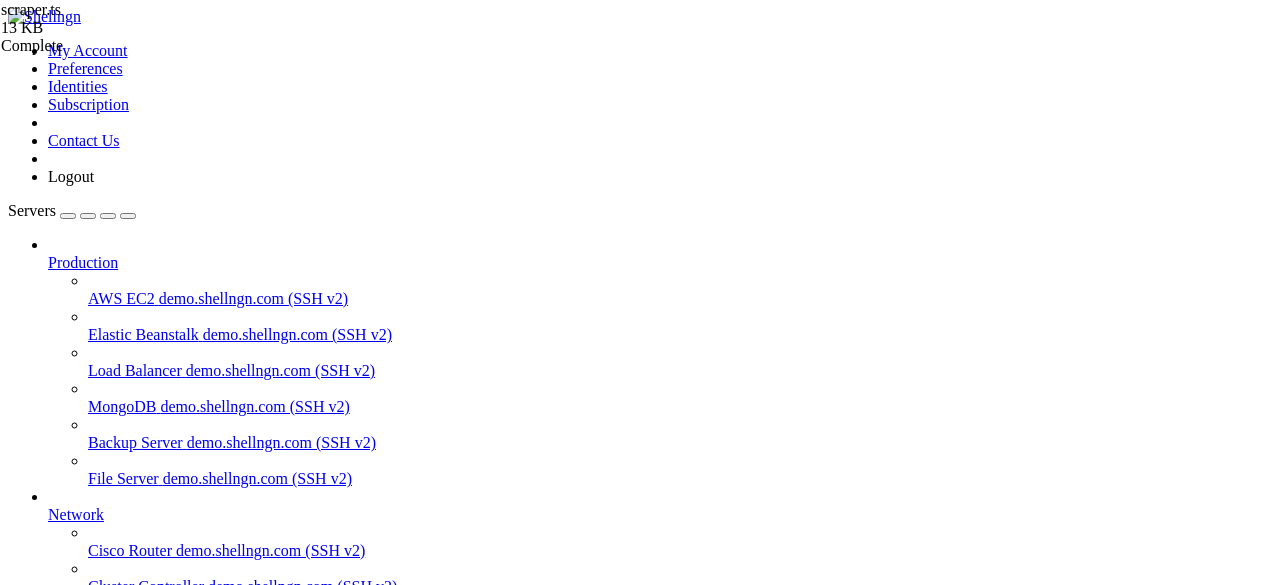 scroll, scrollTop: 4020, scrollLeft: 0, axis: vertical 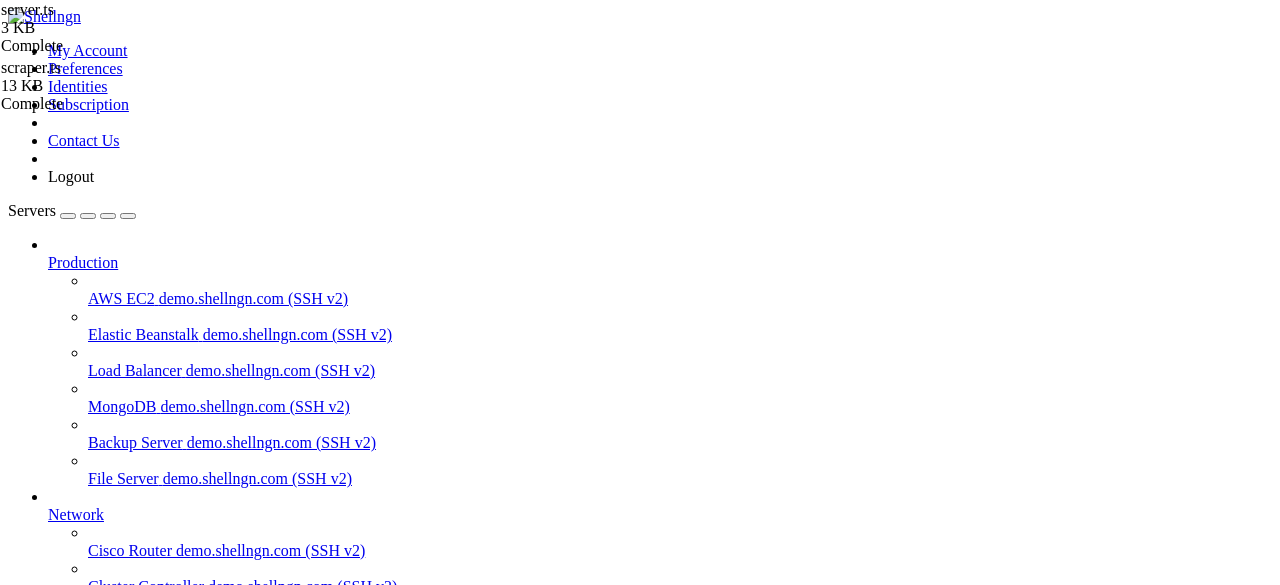 drag, startPoint x: 560, startPoint y: 395, endPoint x: 642, endPoint y: 398, distance: 82.05486 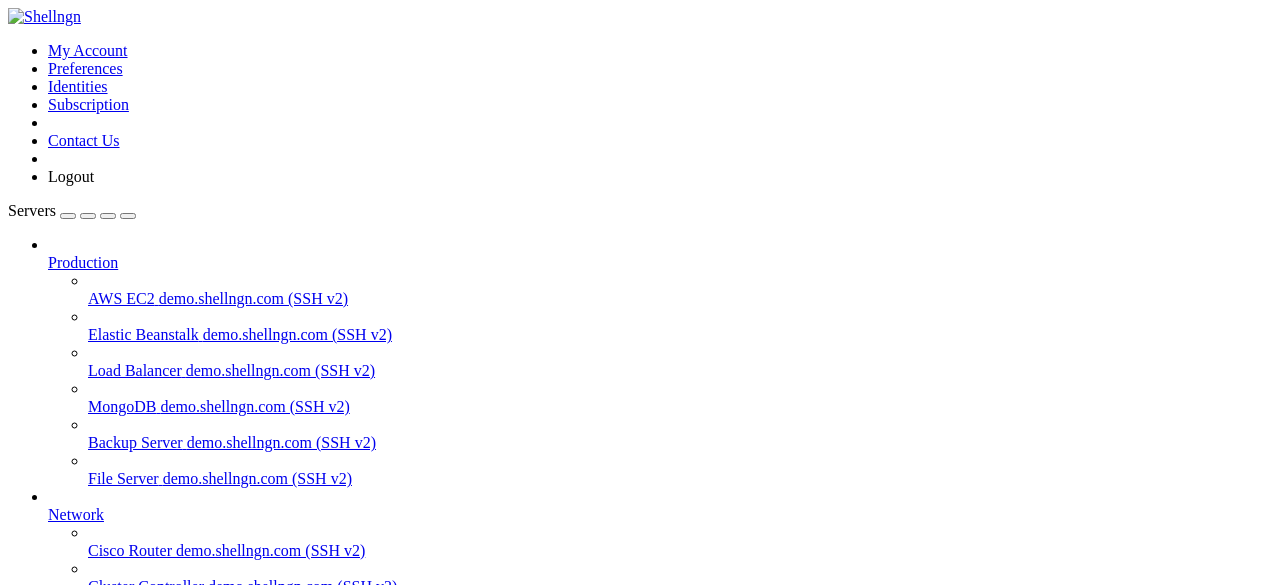 click on "скрапинг" at bounding box center (79, 730) 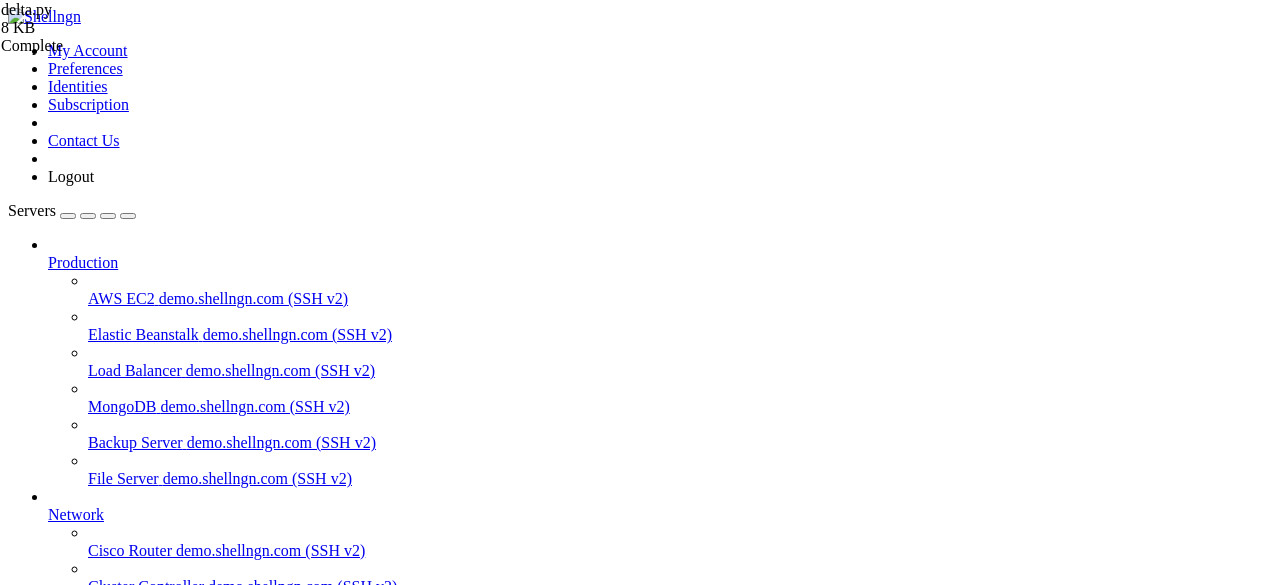 drag, startPoint x: 678, startPoint y: 183, endPoint x: 451, endPoint y: 181, distance: 227.0088 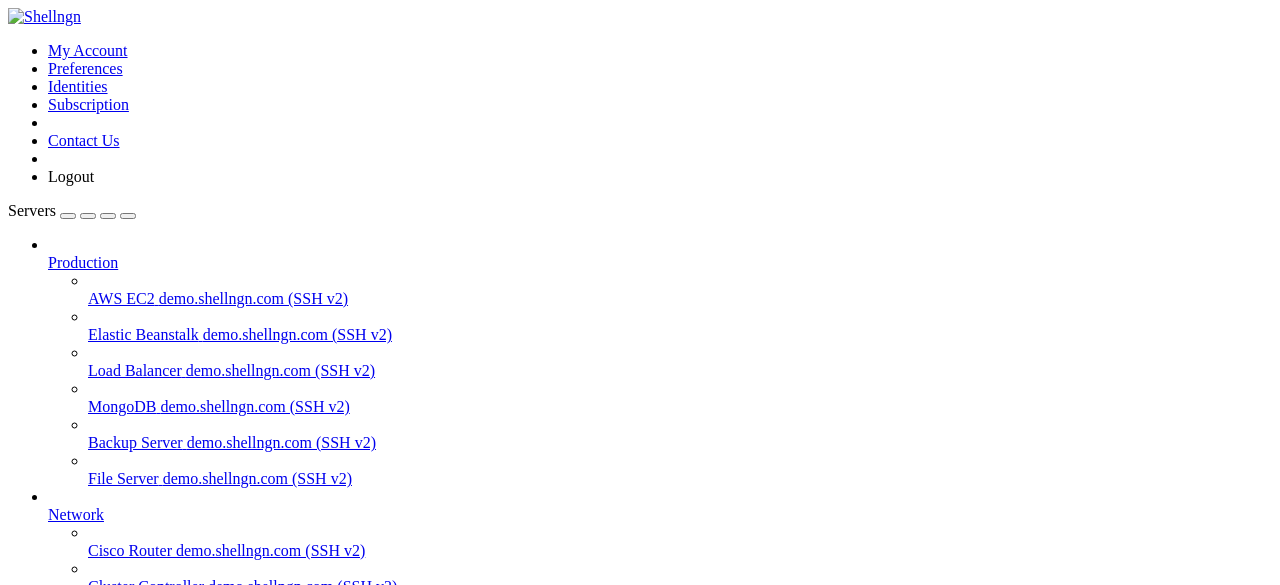click on "" at bounding box center (660, 853) 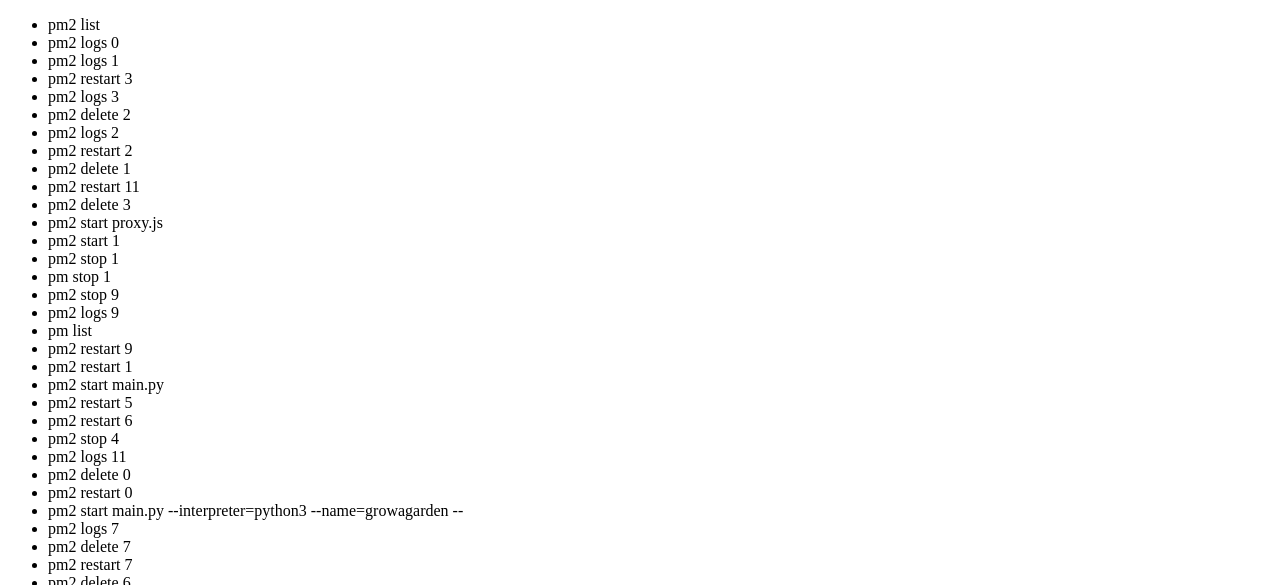 drag, startPoint x: 523, startPoint y: 331, endPoint x: 273, endPoint y: 239, distance: 266.3907 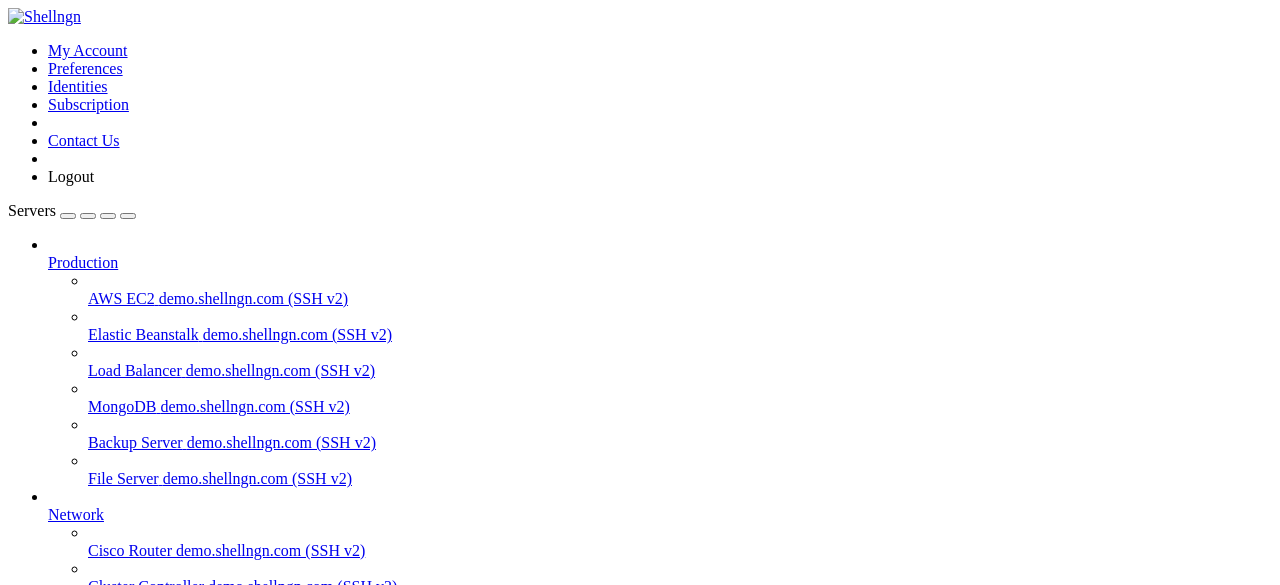 scroll, scrollTop: 85, scrollLeft: 0, axis: vertical 